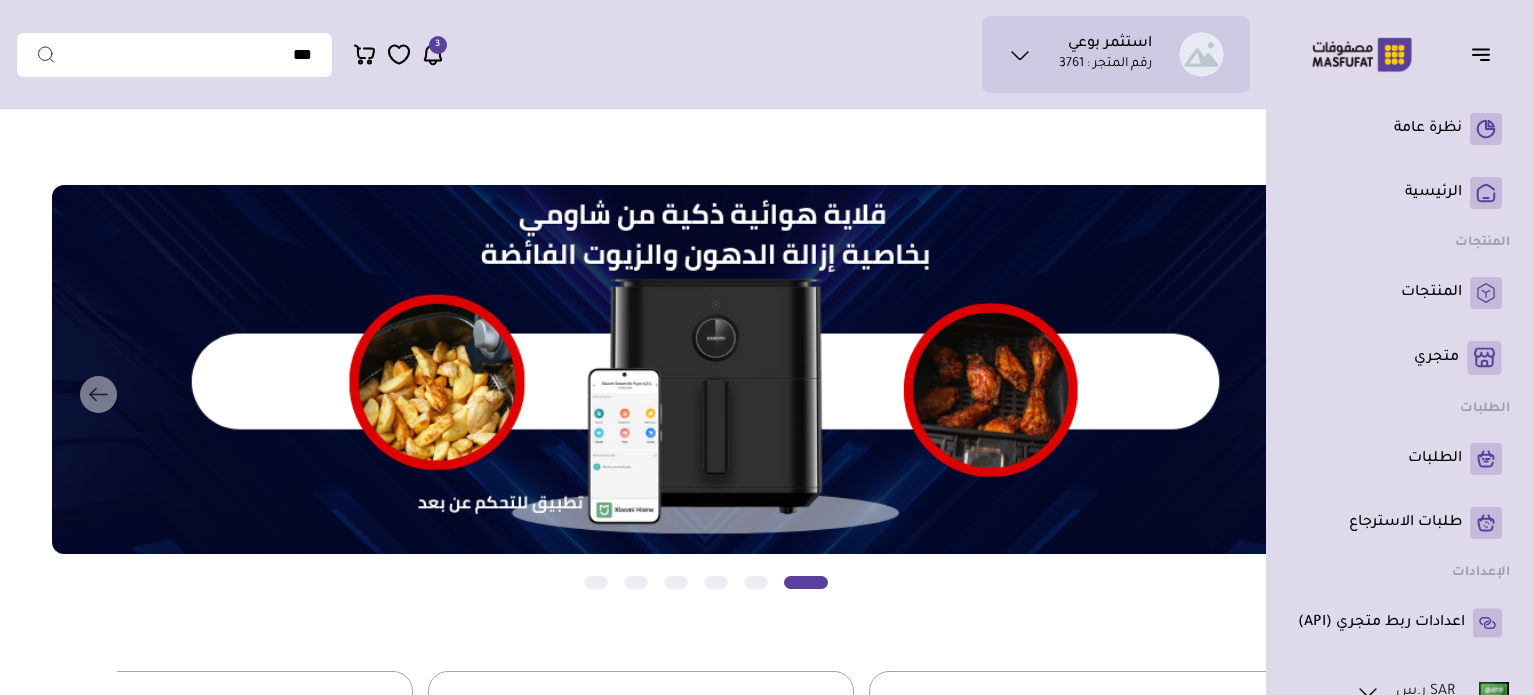 scroll, scrollTop: 0, scrollLeft: 0, axis: both 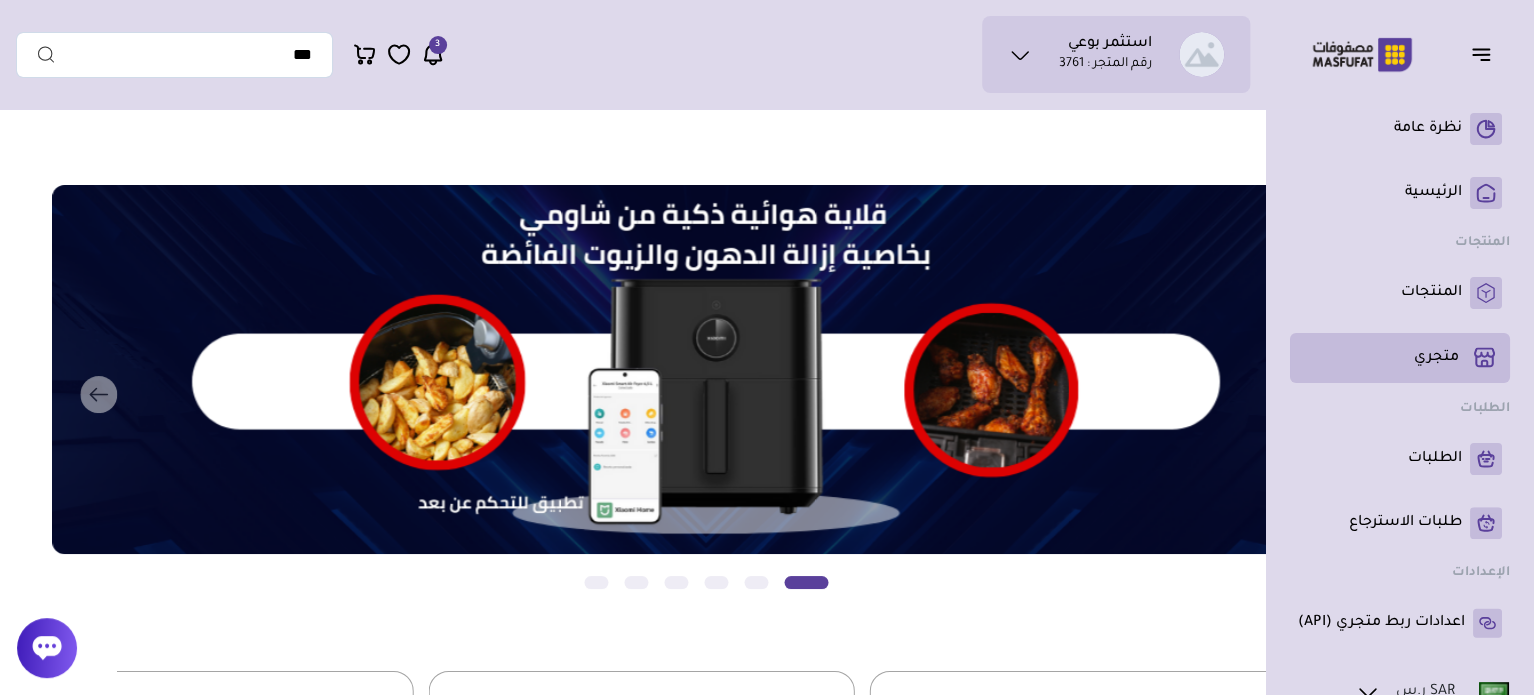 click on "متجري  ( 0 )" at bounding box center (1436, 358) 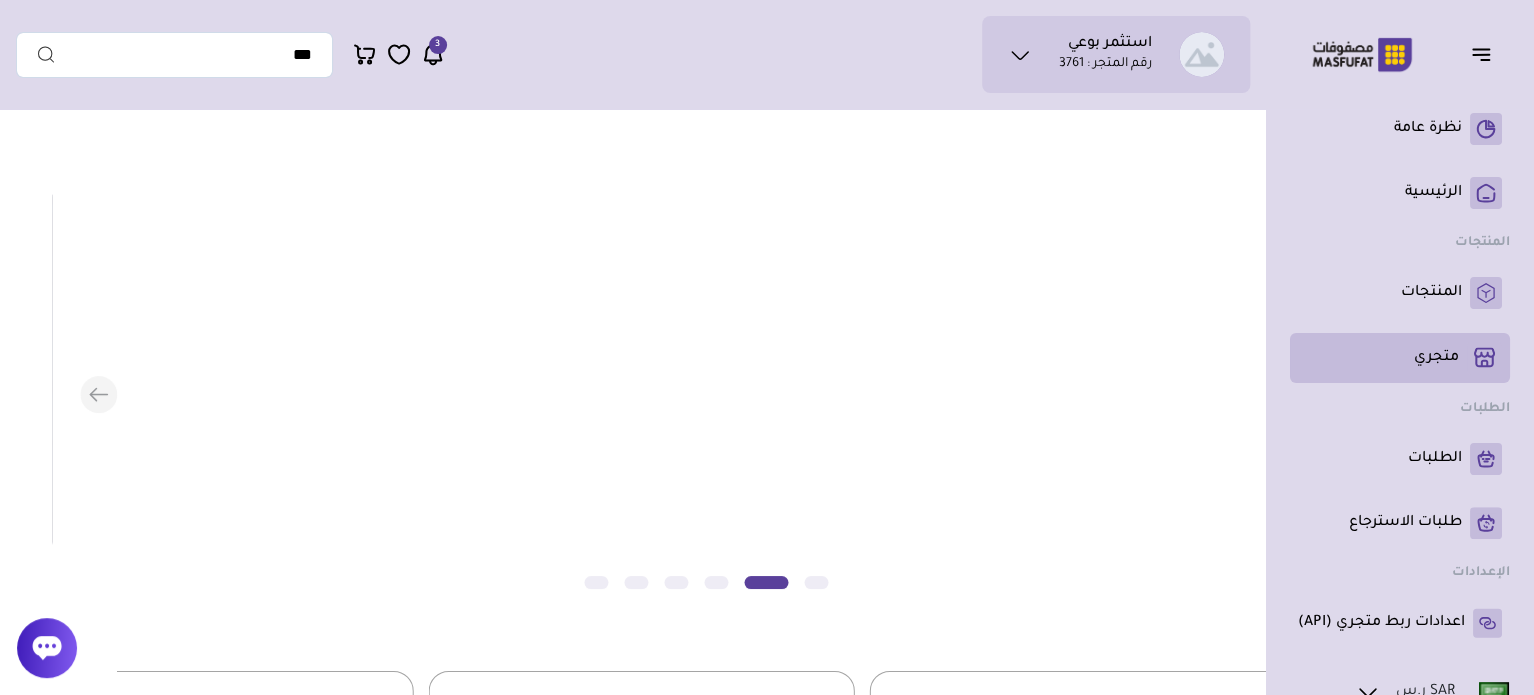 click on "متجري  ( 0 )" at bounding box center [1436, 358] 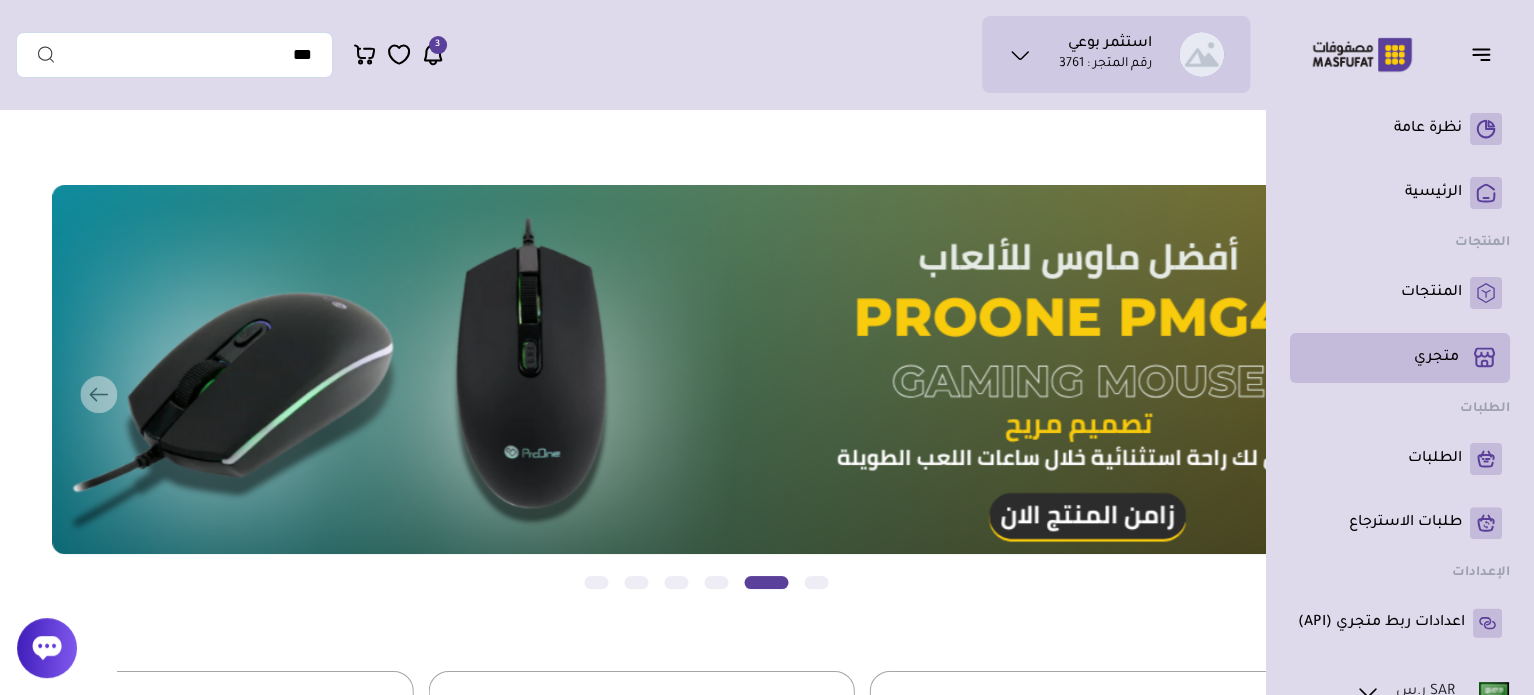 click on "متجري  ( 0 )" at bounding box center (1436, 358) 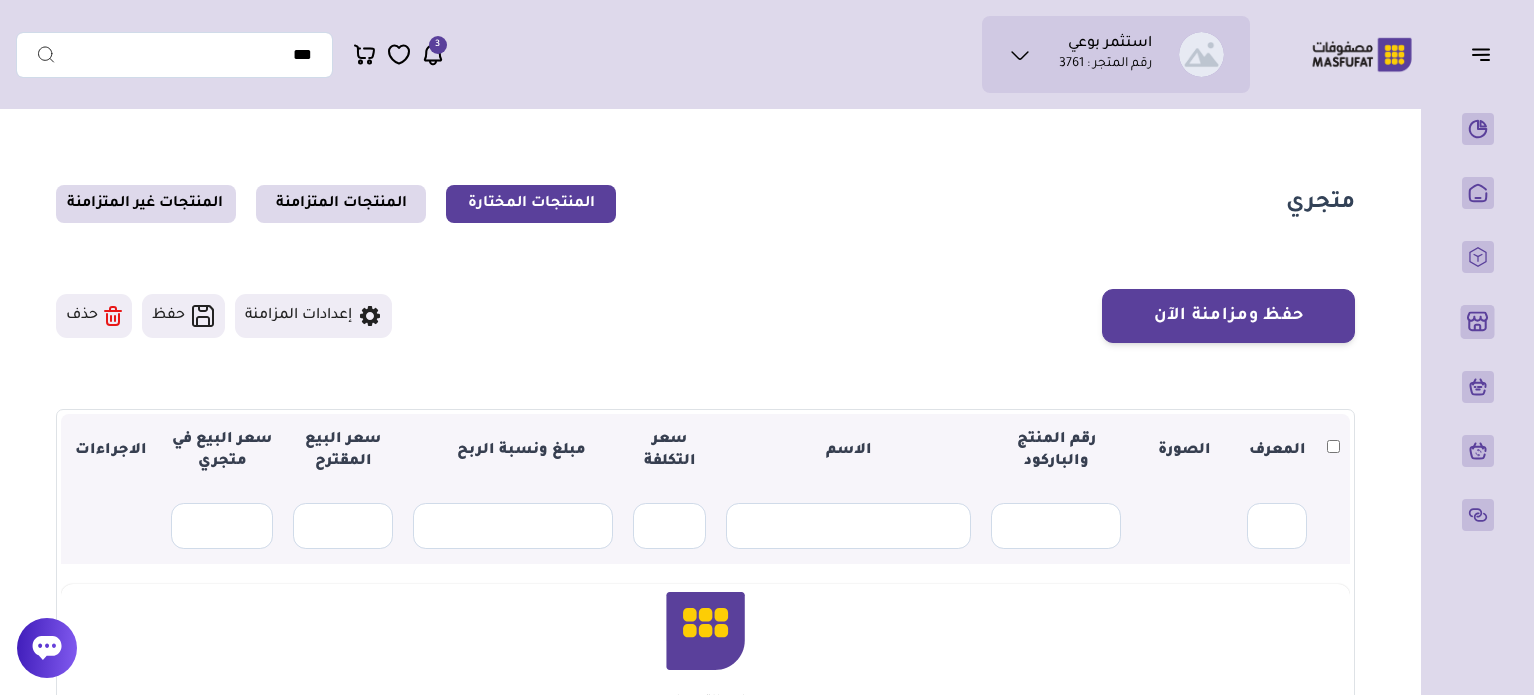 scroll, scrollTop: 0, scrollLeft: 0, axis: both 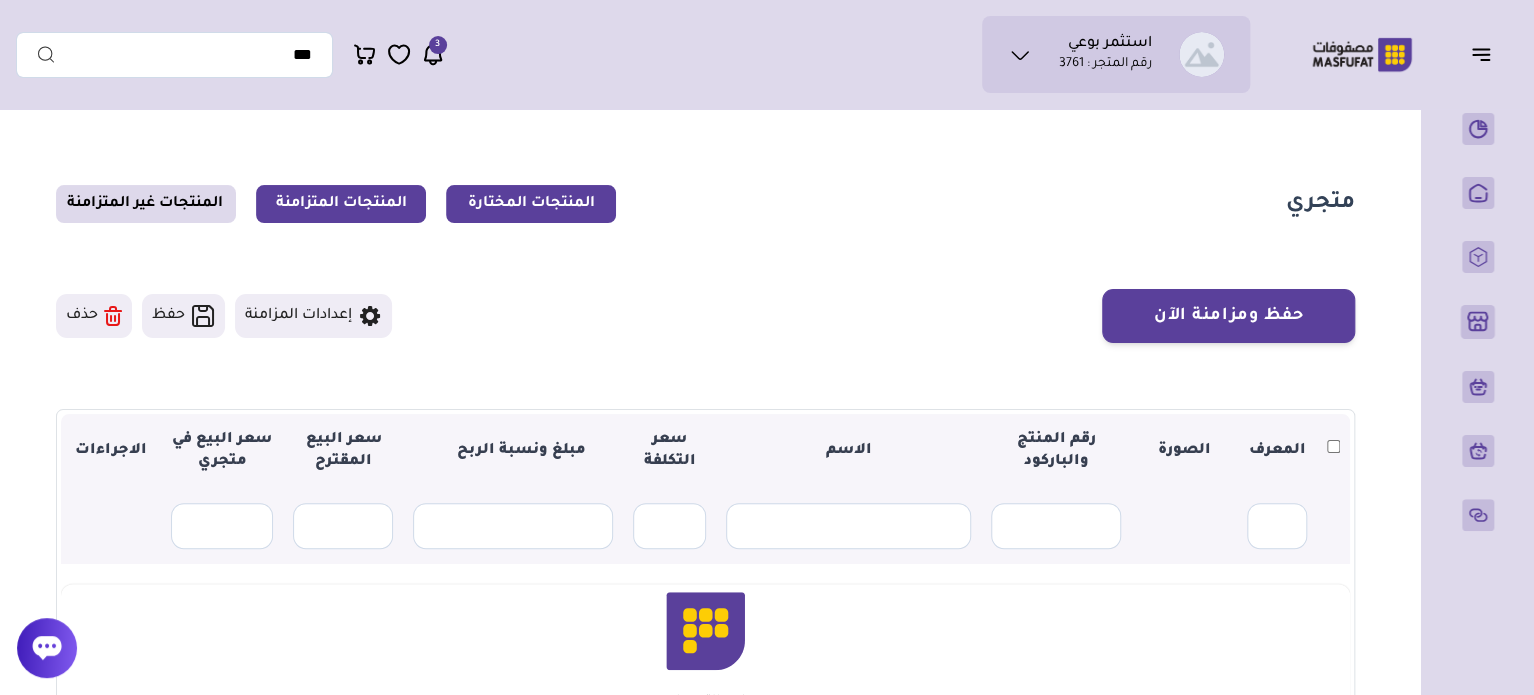 click on "المنتجات المتزامنة" at bounding box center (341, 204) 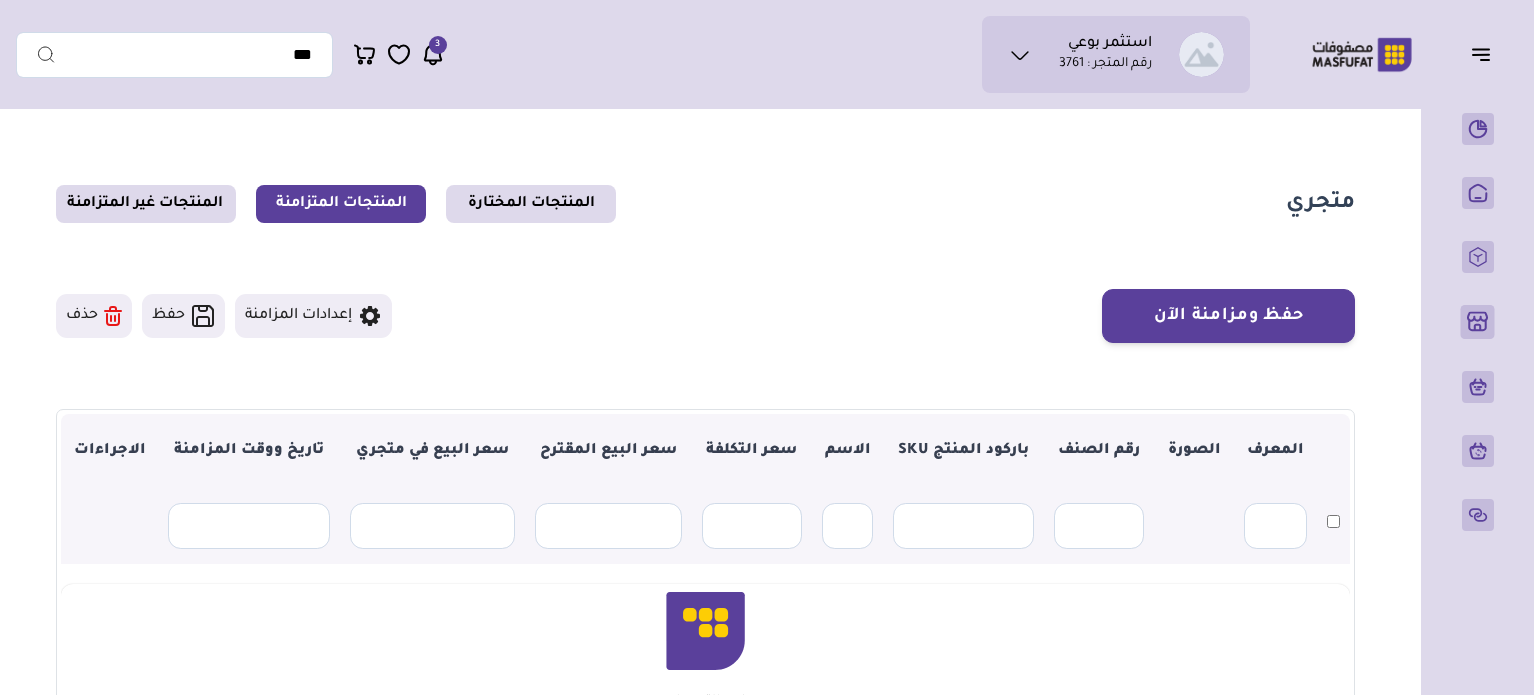 scroll, scrollTop: 0, scrollLeft: 0, axis: both 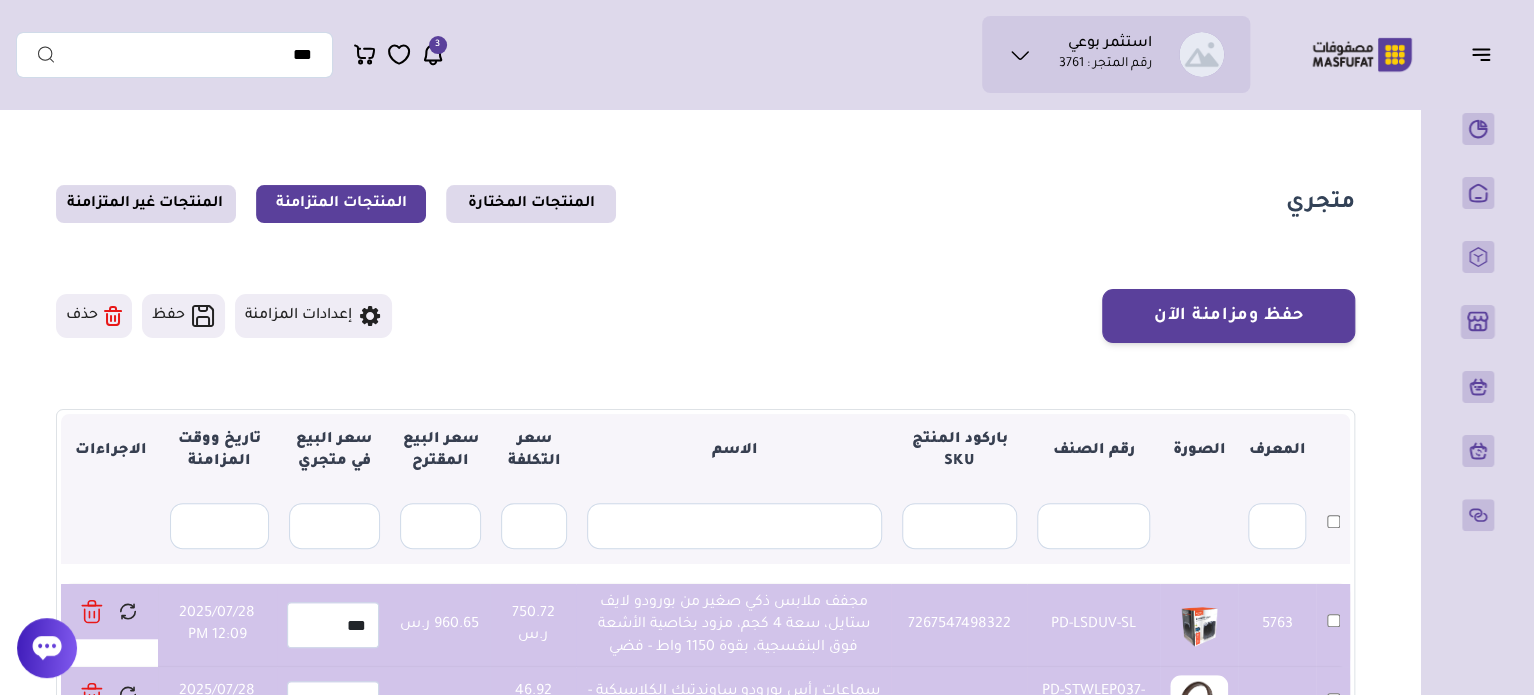 click on "حذف" at bounding box center (94, 316) 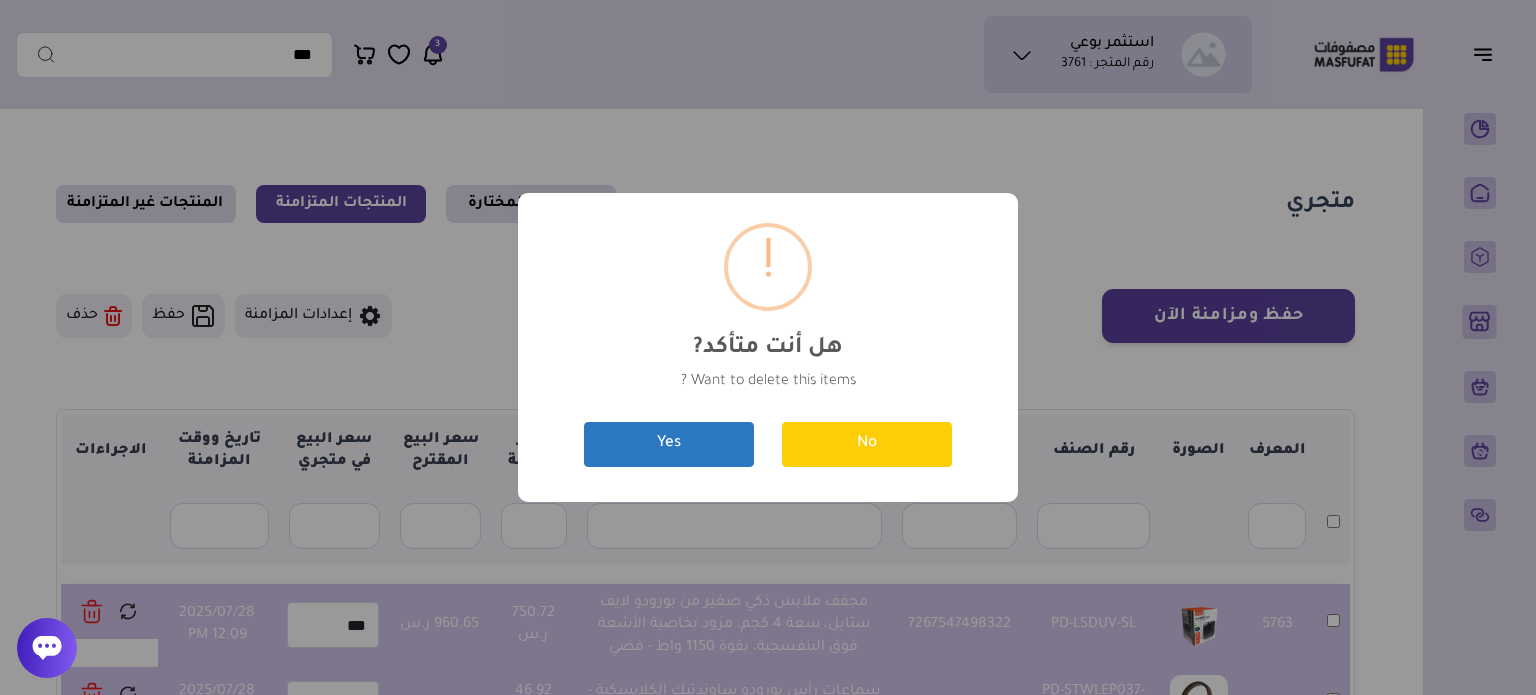 click on "Yes" at bounding box center [669, 444] 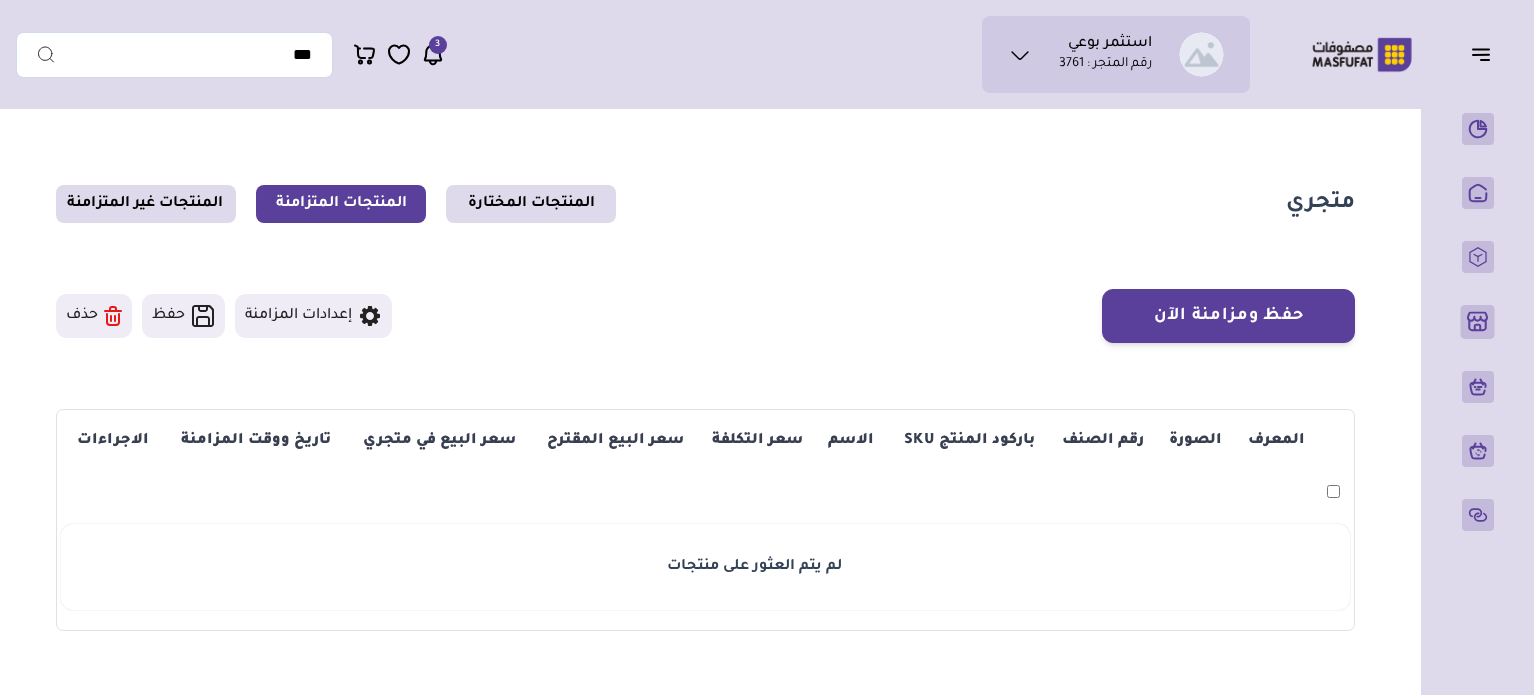 scroll, scrollTop: 0, scrollLeft: 0, axis: both 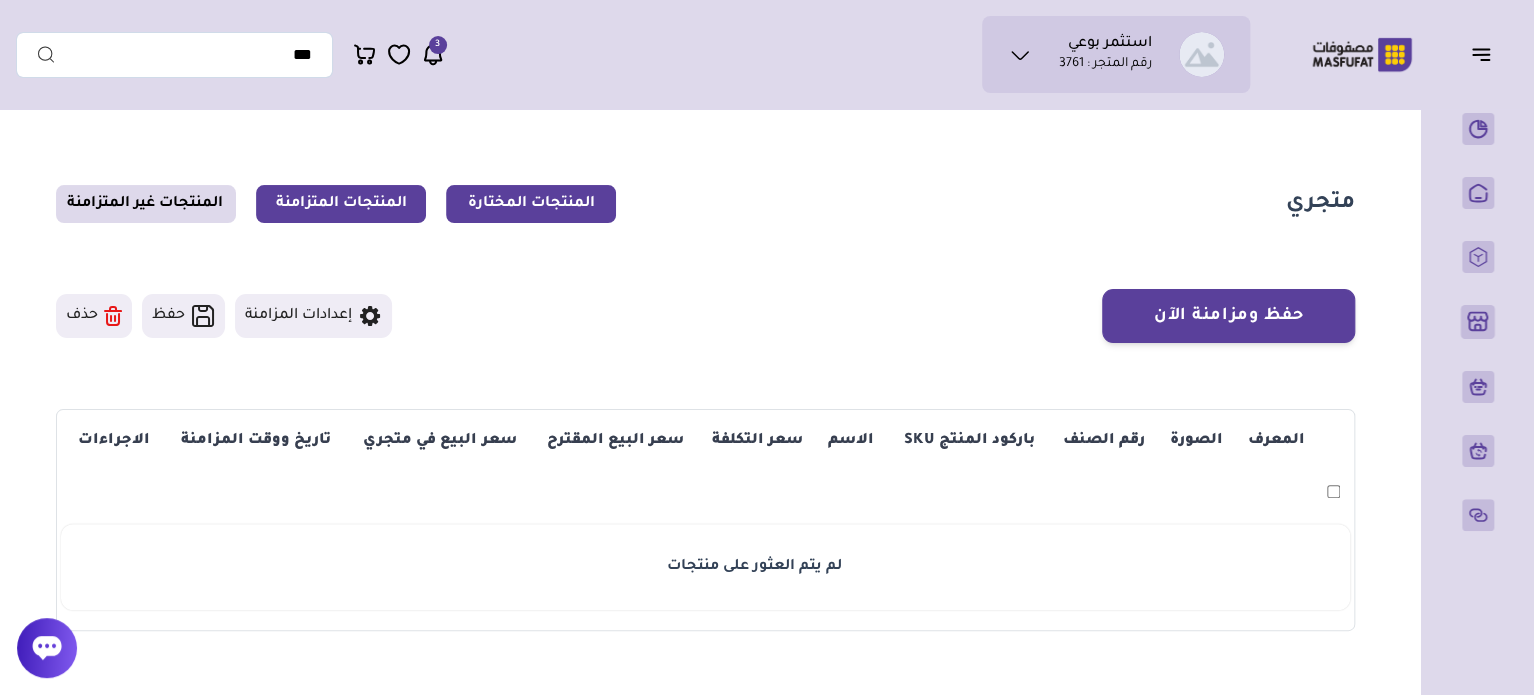 click on "المنتجات المختارة" at bounding box center (531, 204) 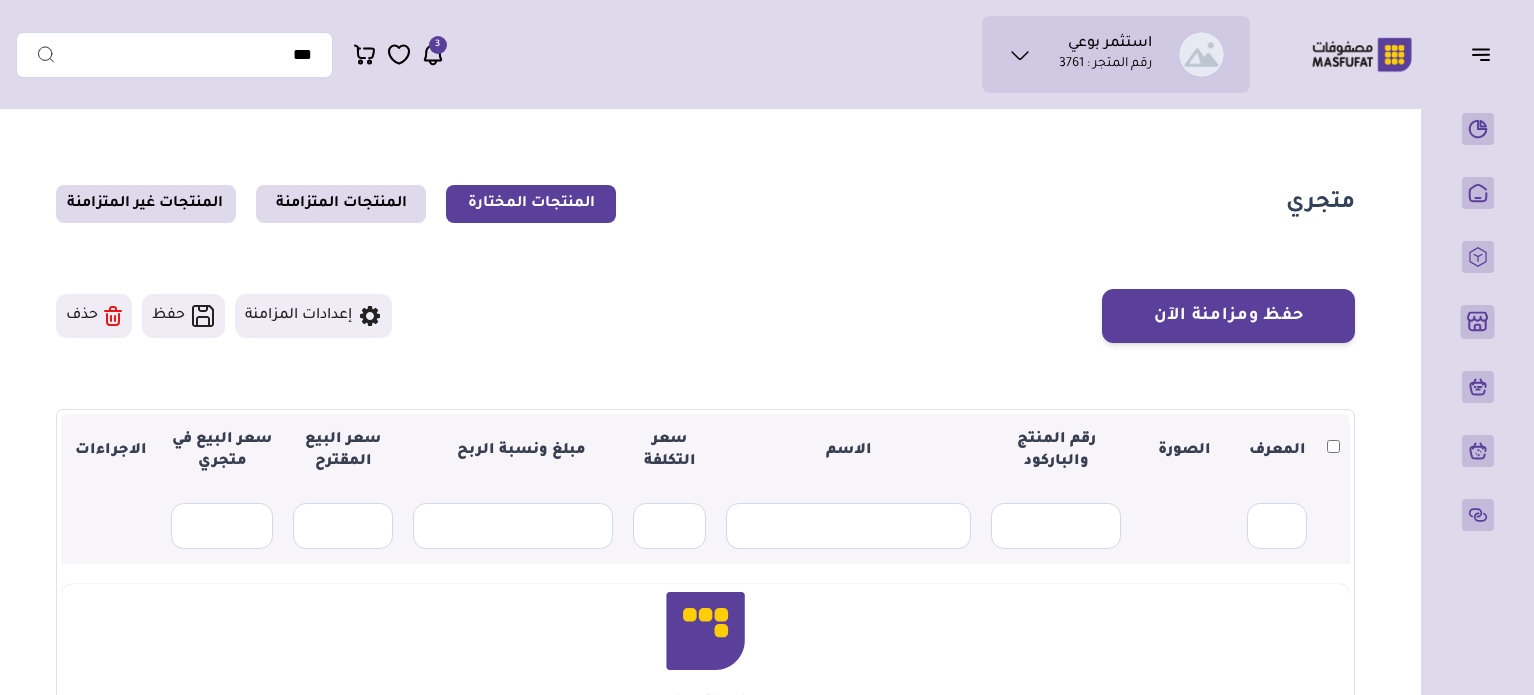 scroll, scrollTop: 0, scrollLeft: 0, axis: both 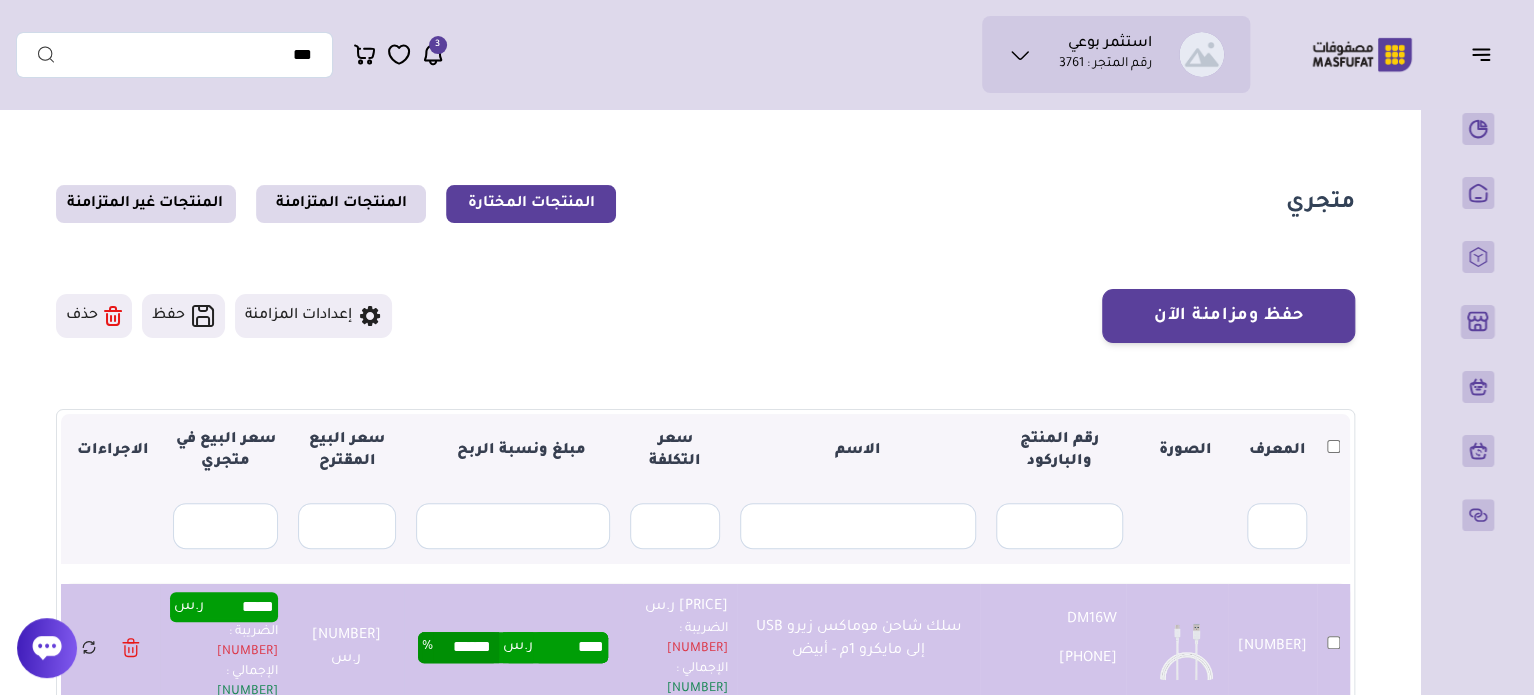 click on "حذف" at bounding box center [94, 316] 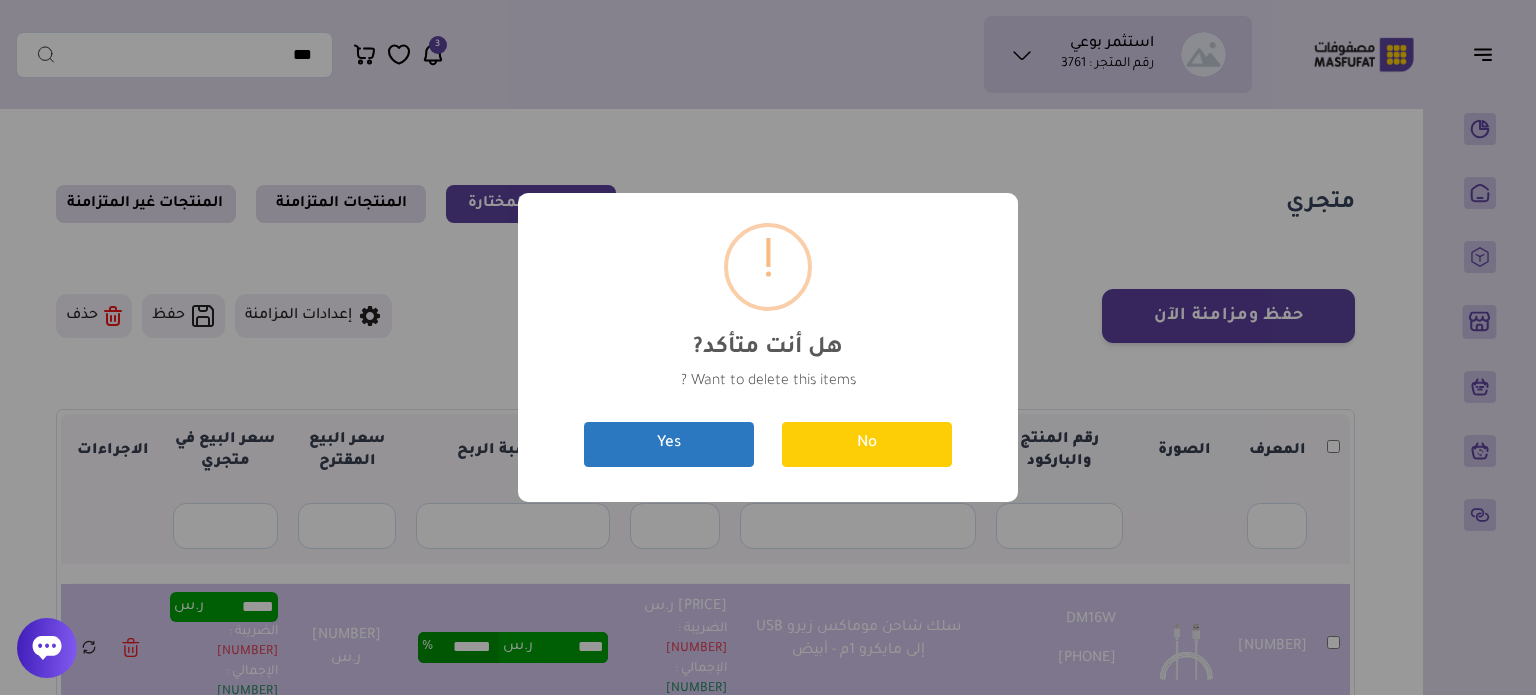 click on "Yes" at bounding box center (669, 444) 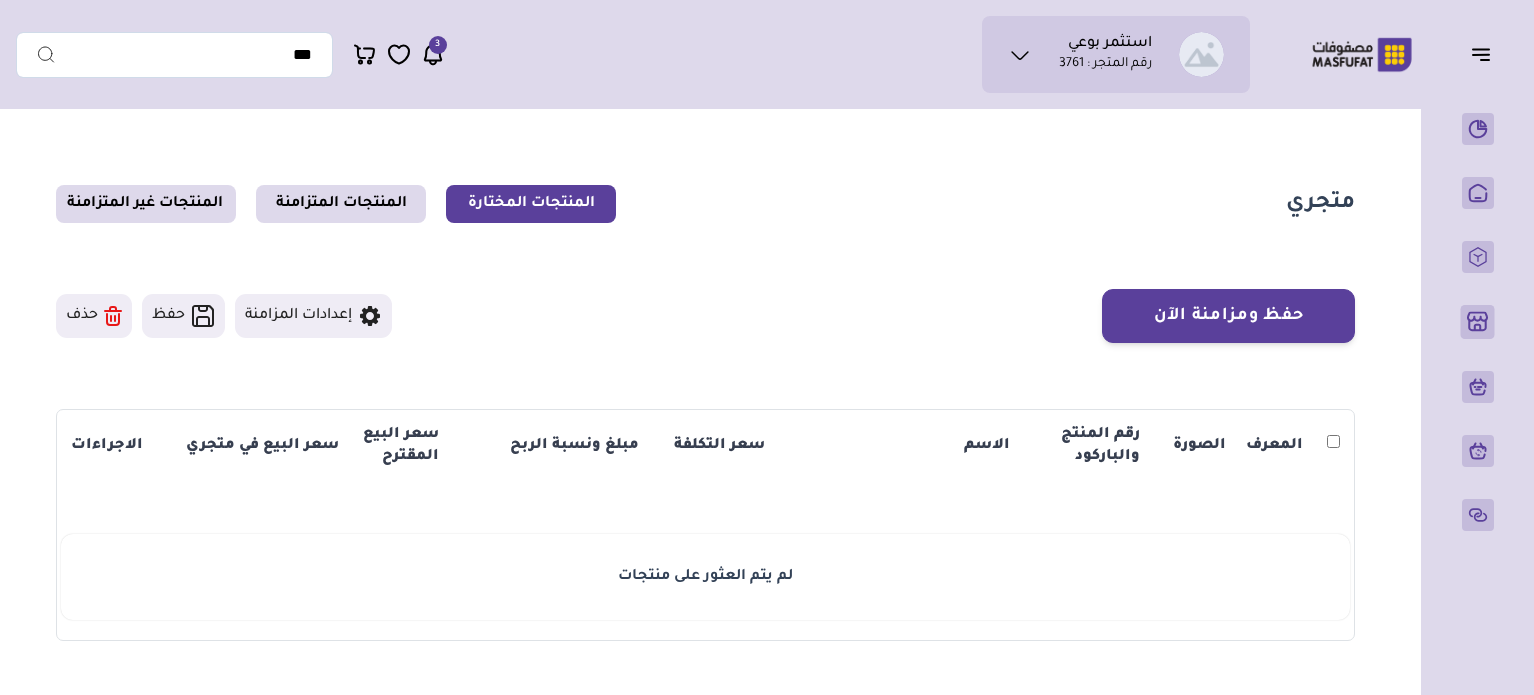 scroll, scrollTop: 0, scrollLeft: 0, axis: both 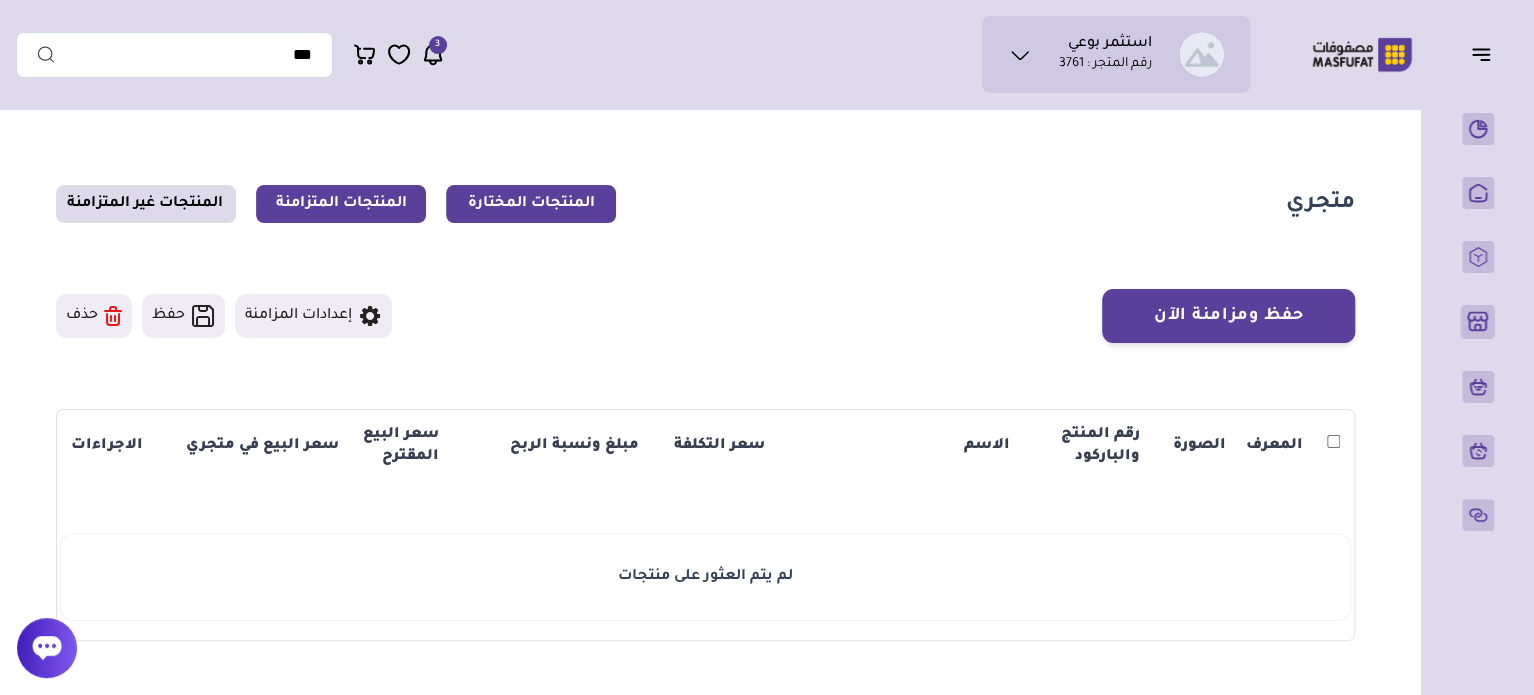 click on "المنتجات المتزامنة" at bounding box center [341, 204] 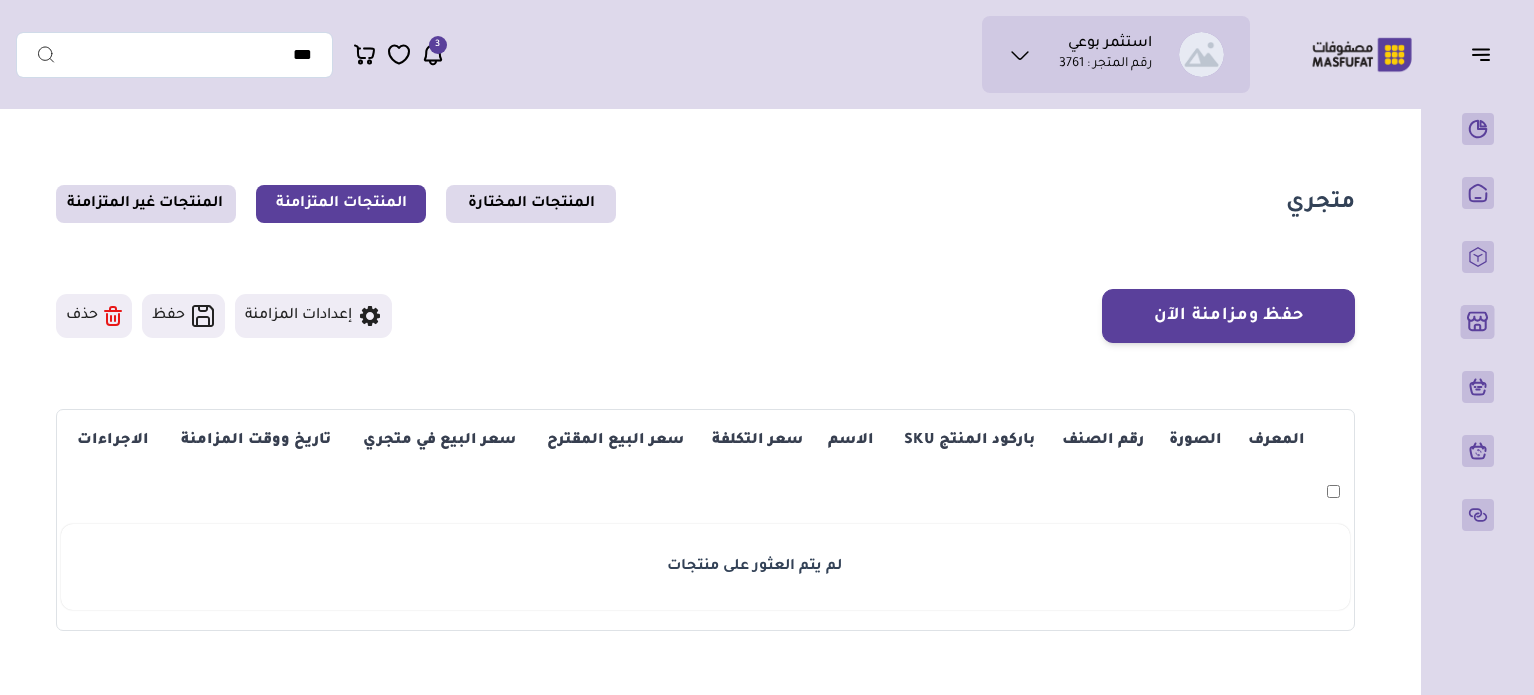 scroll, scrollTop: 0, scrollLeft: 0, axis: both 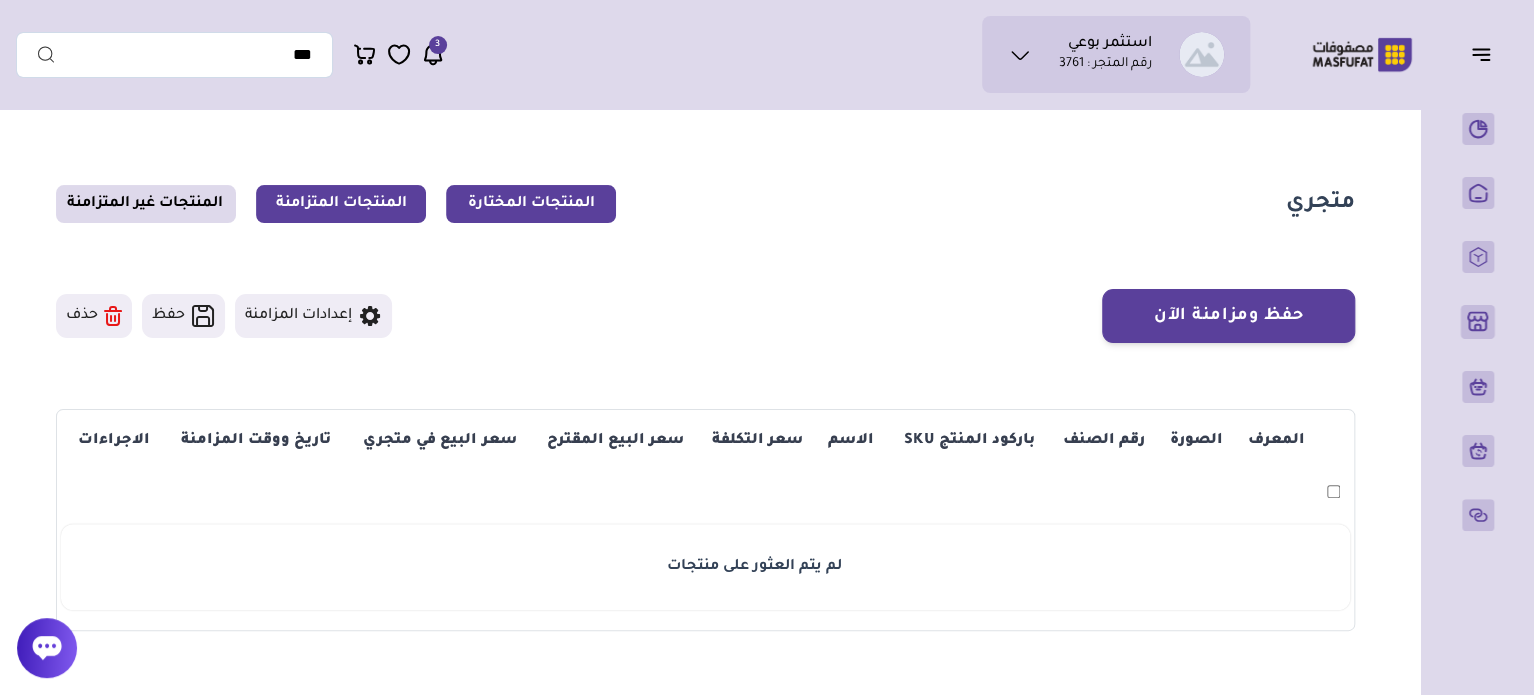 click on "المنتجات المختارة" at bounding box center (531, 204) 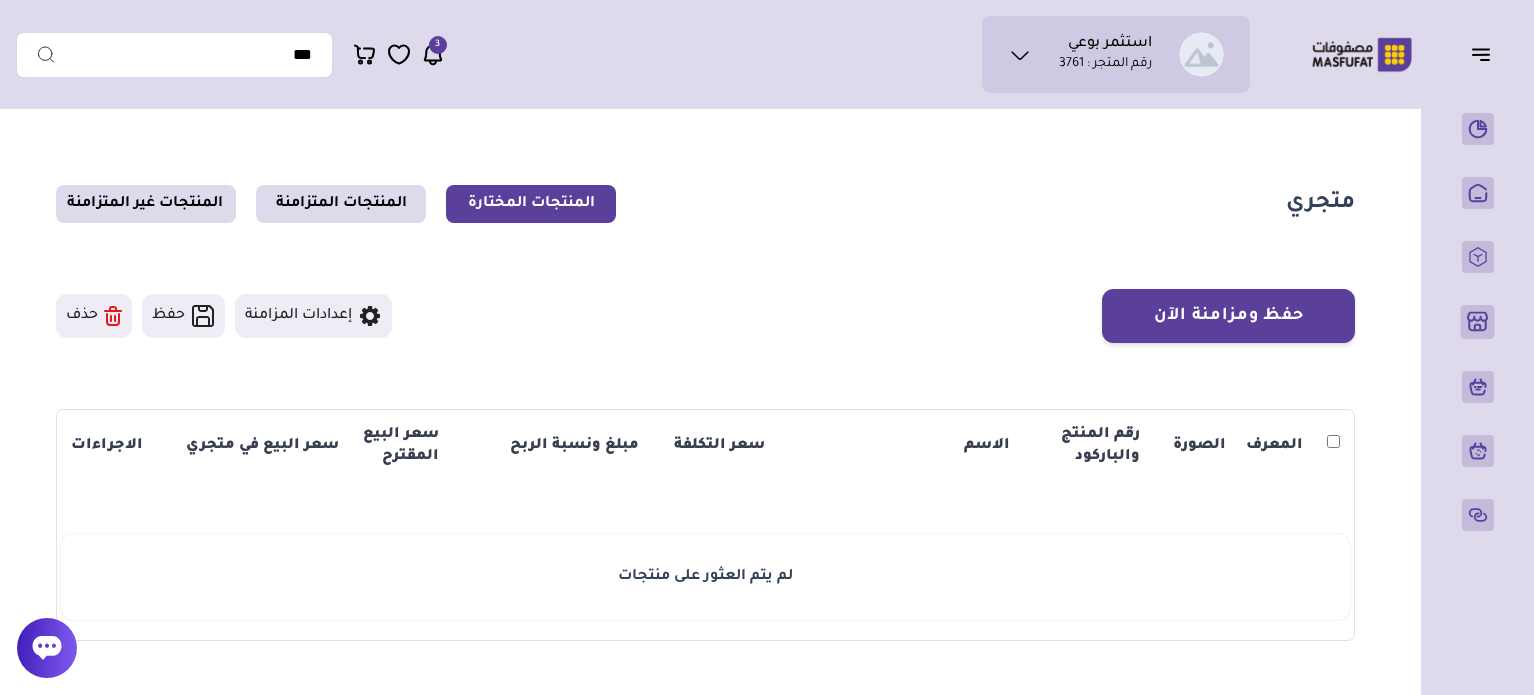 scroll, scrollTop: 0, scrollLeft: 0, axis: both 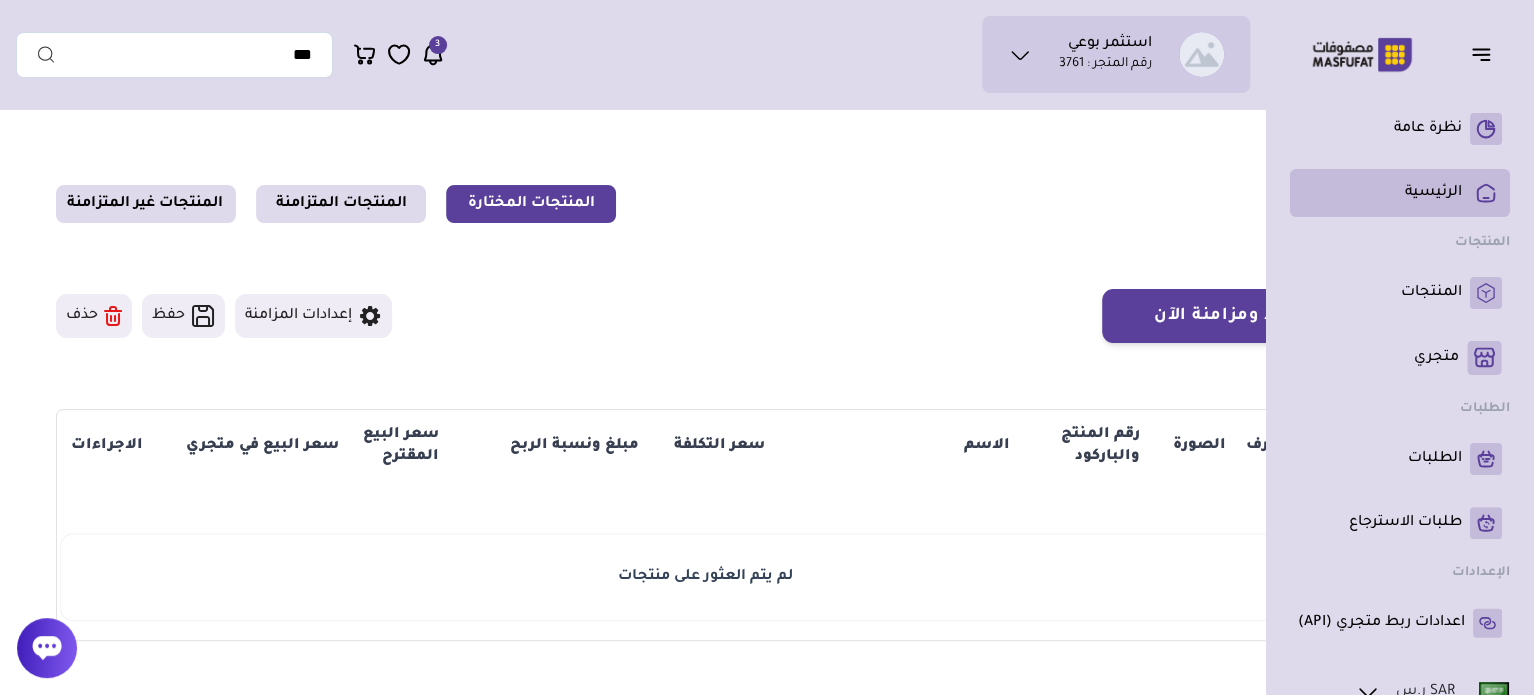 click on "الرئيسية" at bounding box center (1400, 193) 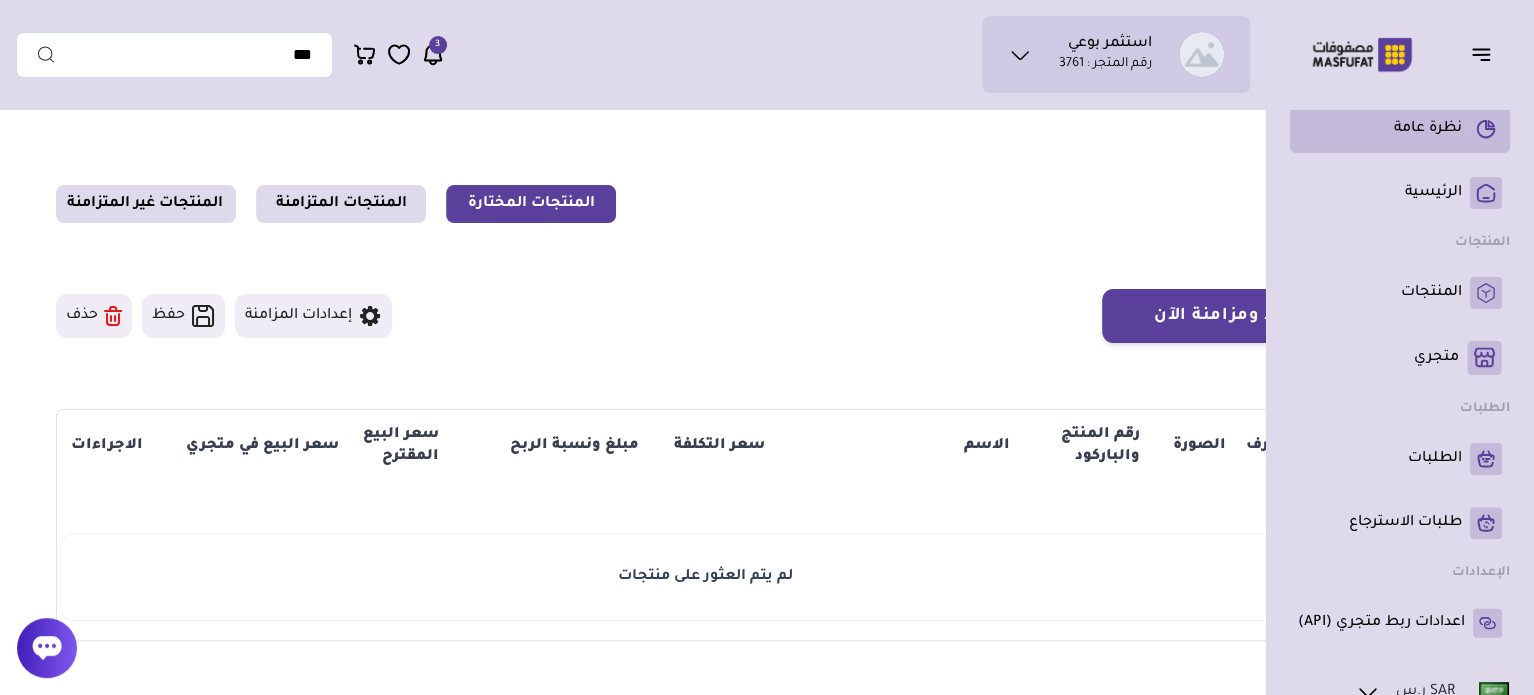 click on "نظرة عامة" at bounding box center [1428, 129] 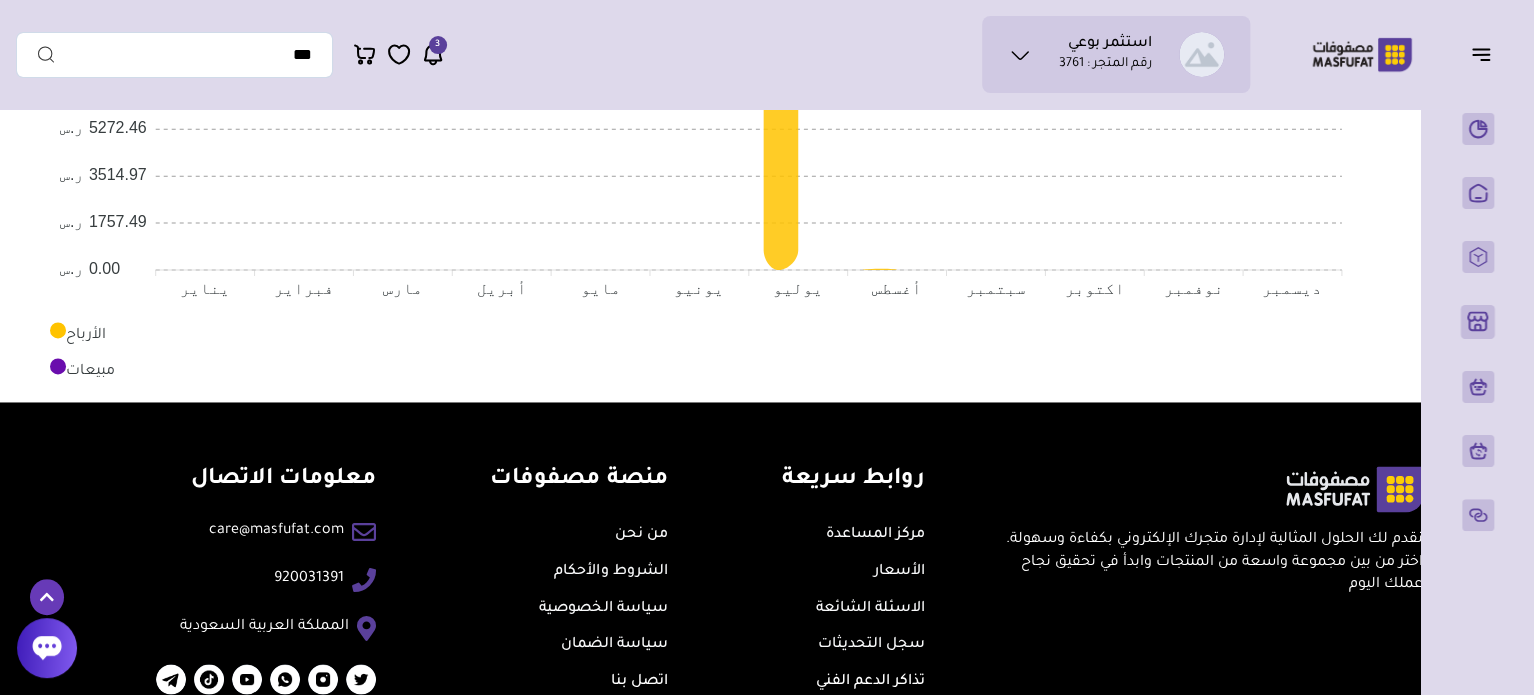scroll, scrollTop: 1367, scrollLeft: 0, axis: vertical 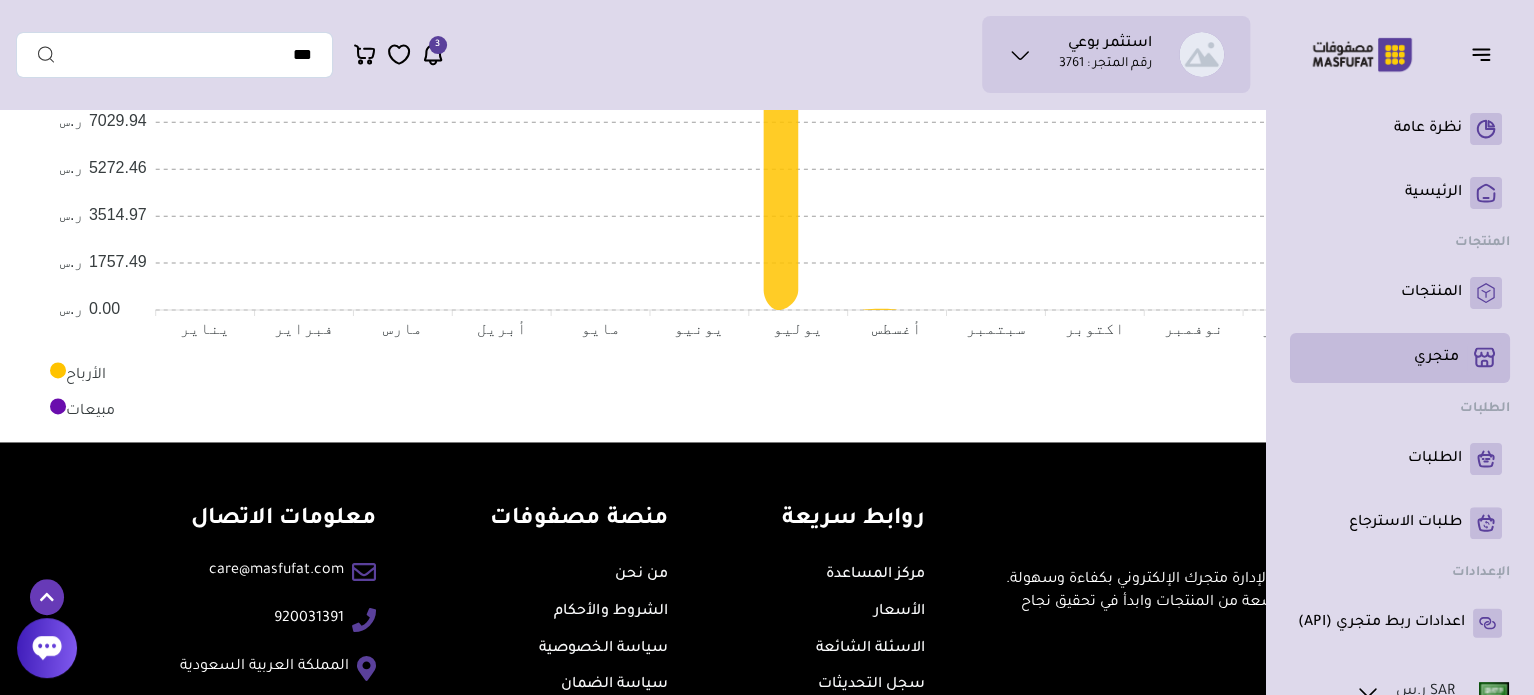 click on "متجري  ( 0 )" at bounding box center (1436, 358) 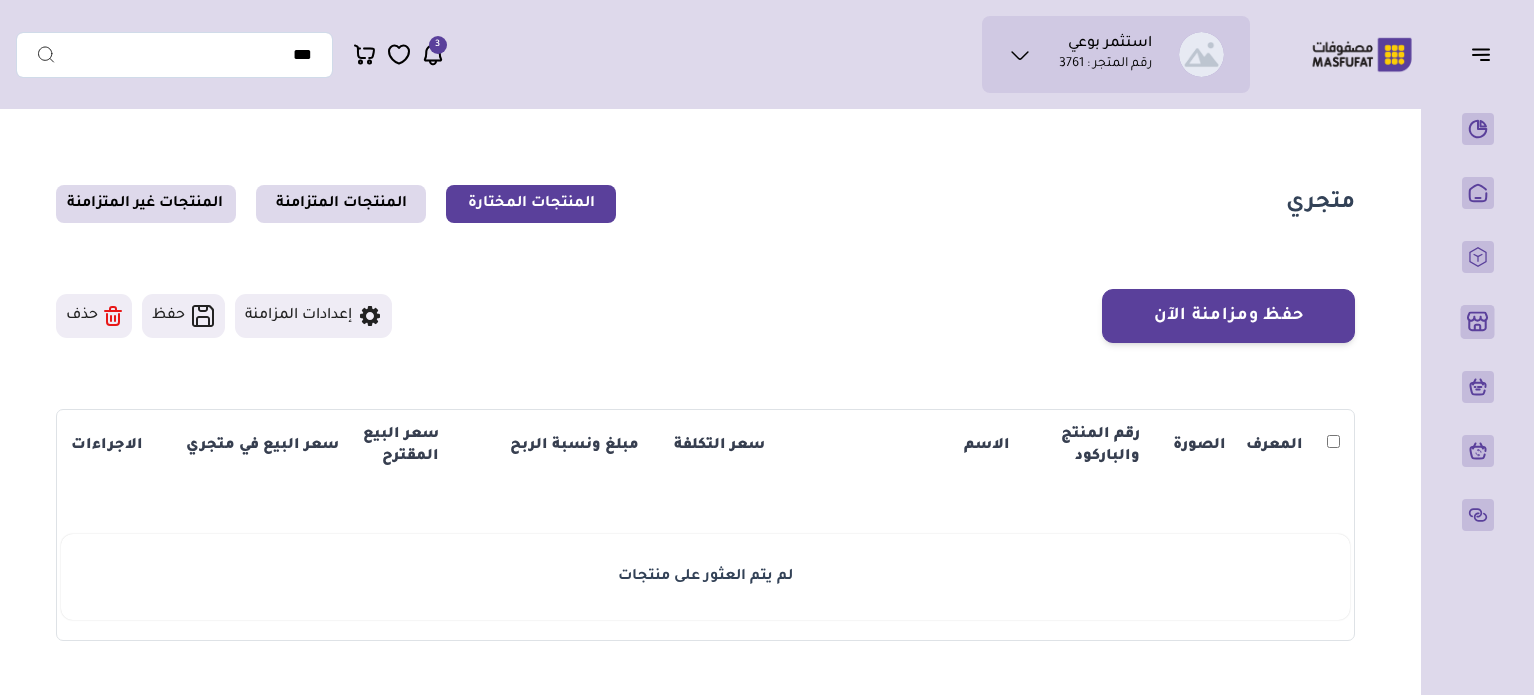 scroll, scrollTop: 0, scrollLeft: 0, axis: both 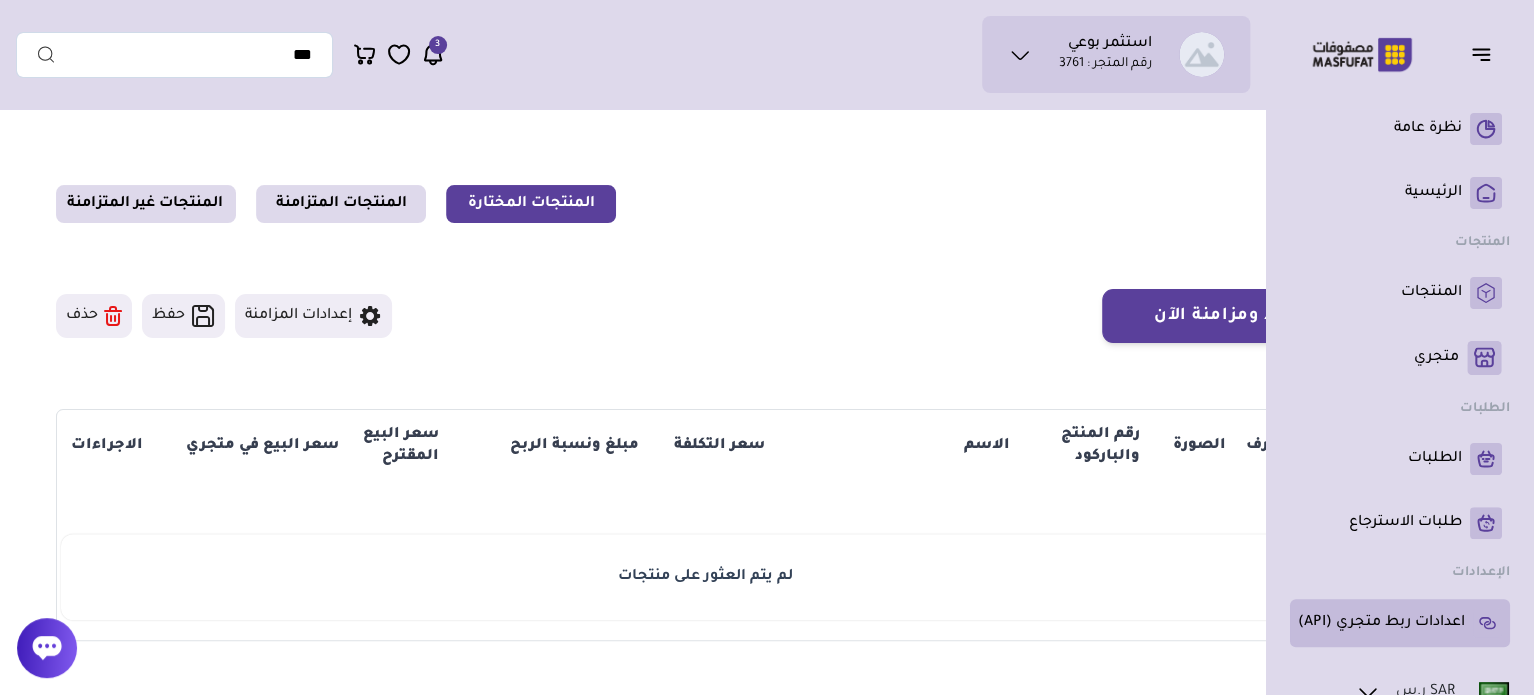 click on "اعدادات ربط متجري (API)" at bounding box center [1381, 623] 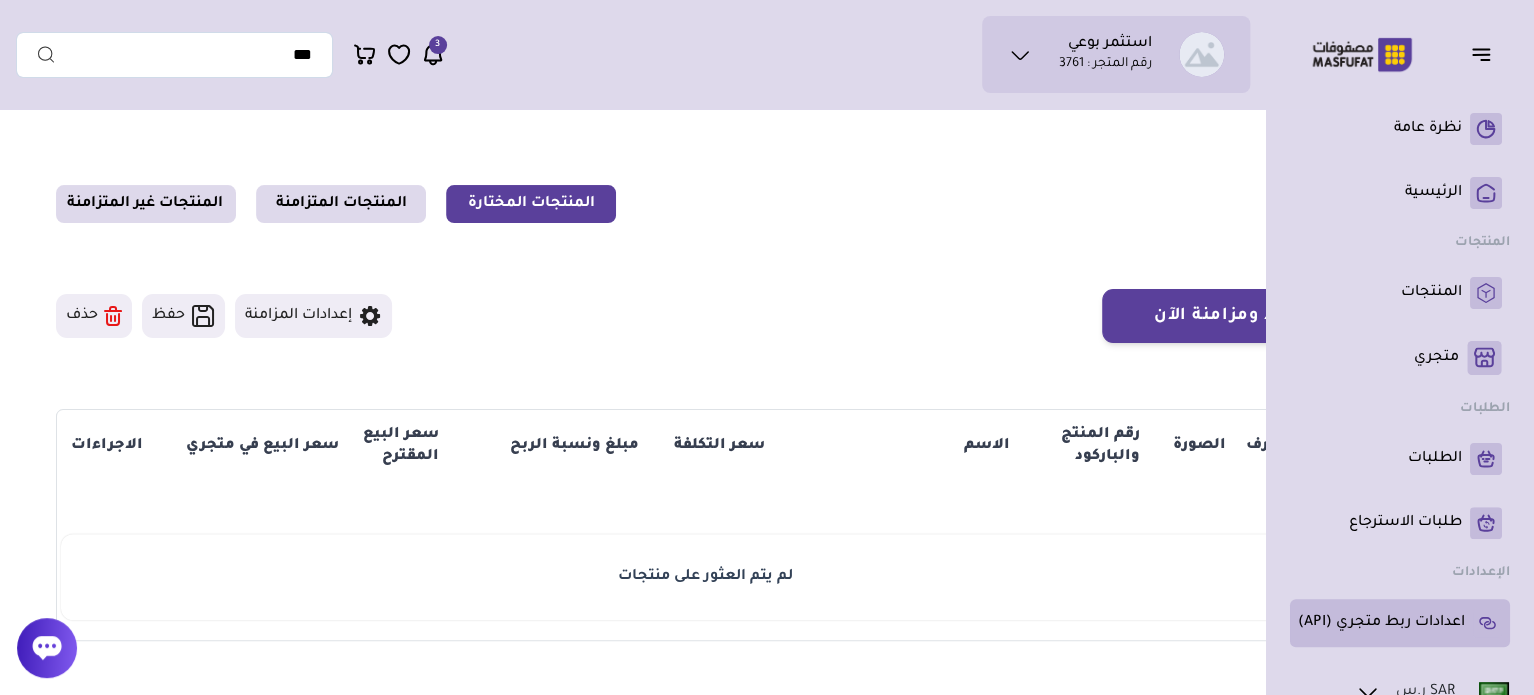 click on "اعدادات ربط متجري (API)" at bounding box center (1381, 623) 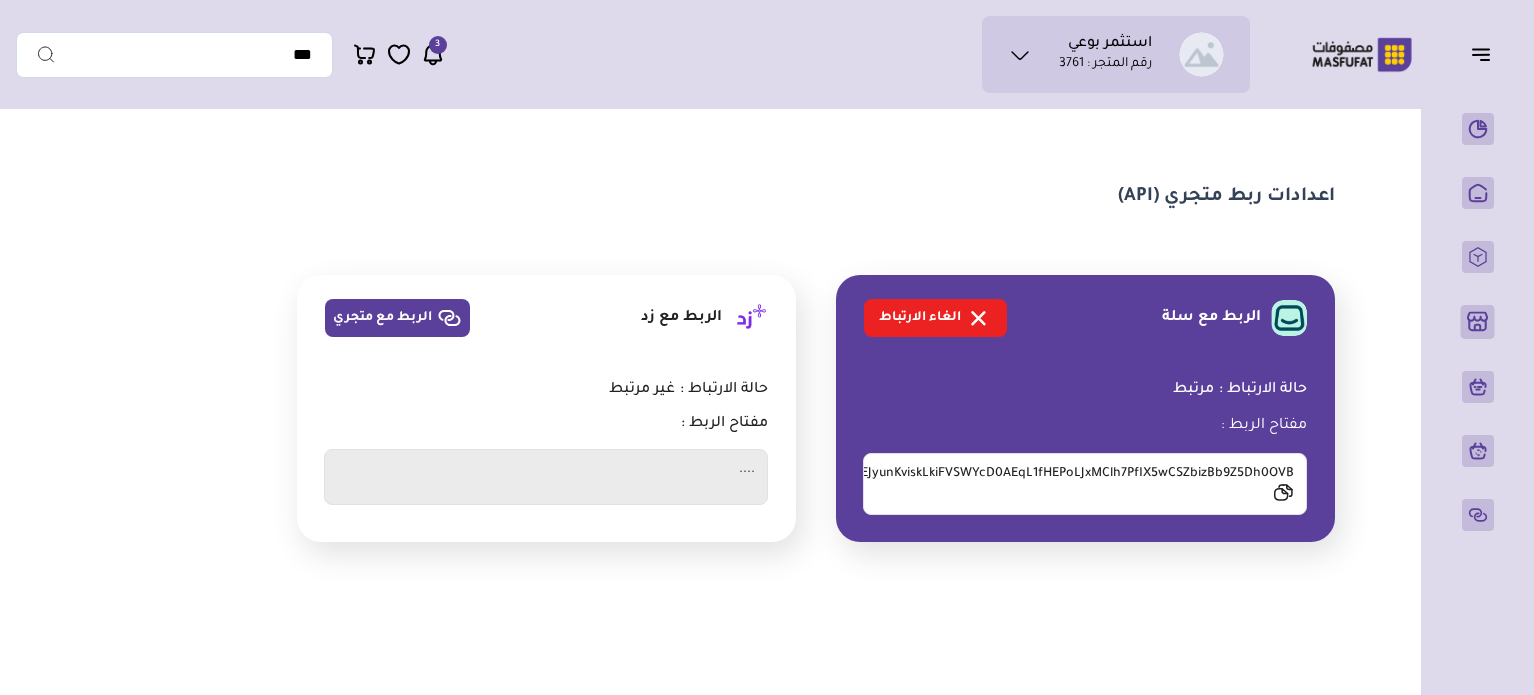 scroll, scrollTop: 0, scrollLeft: 0, axis: both 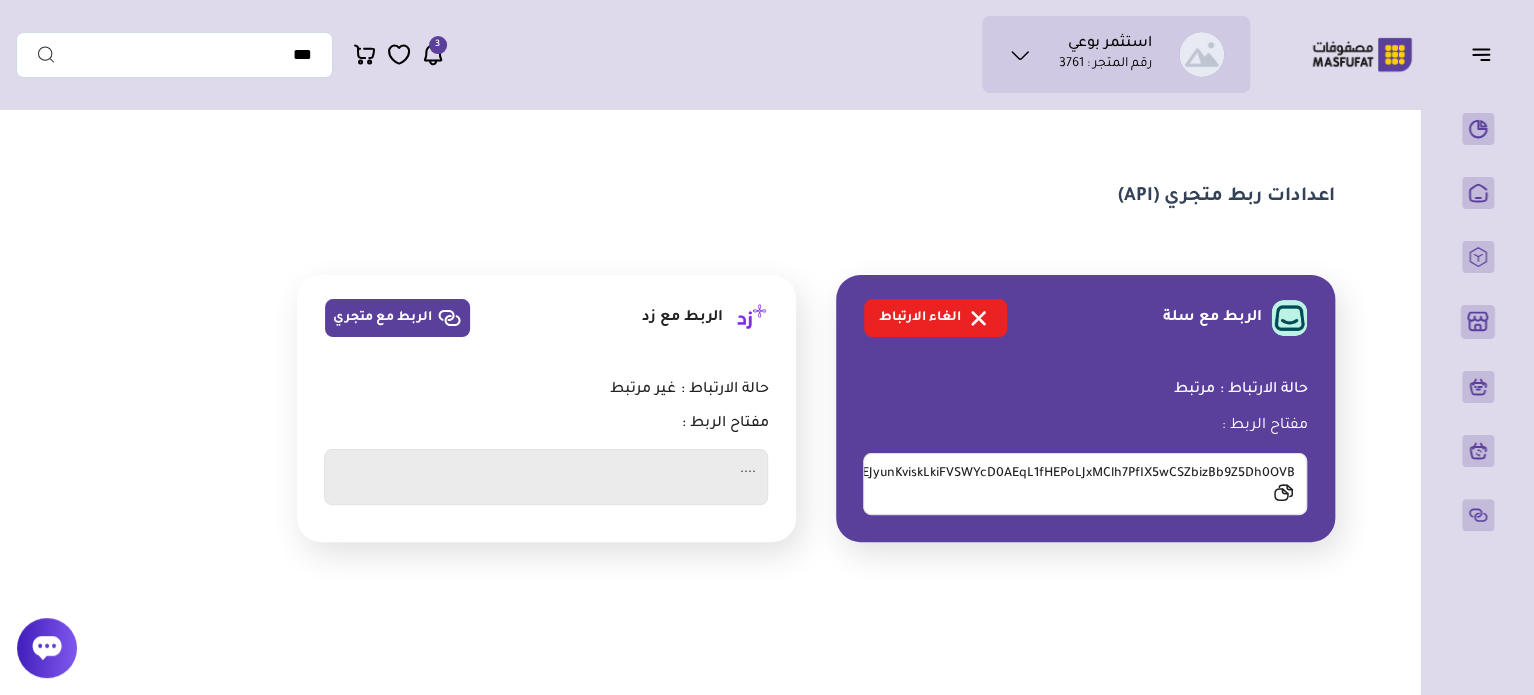click on "الغاء الارتباط" at bounding box center [935, 318] 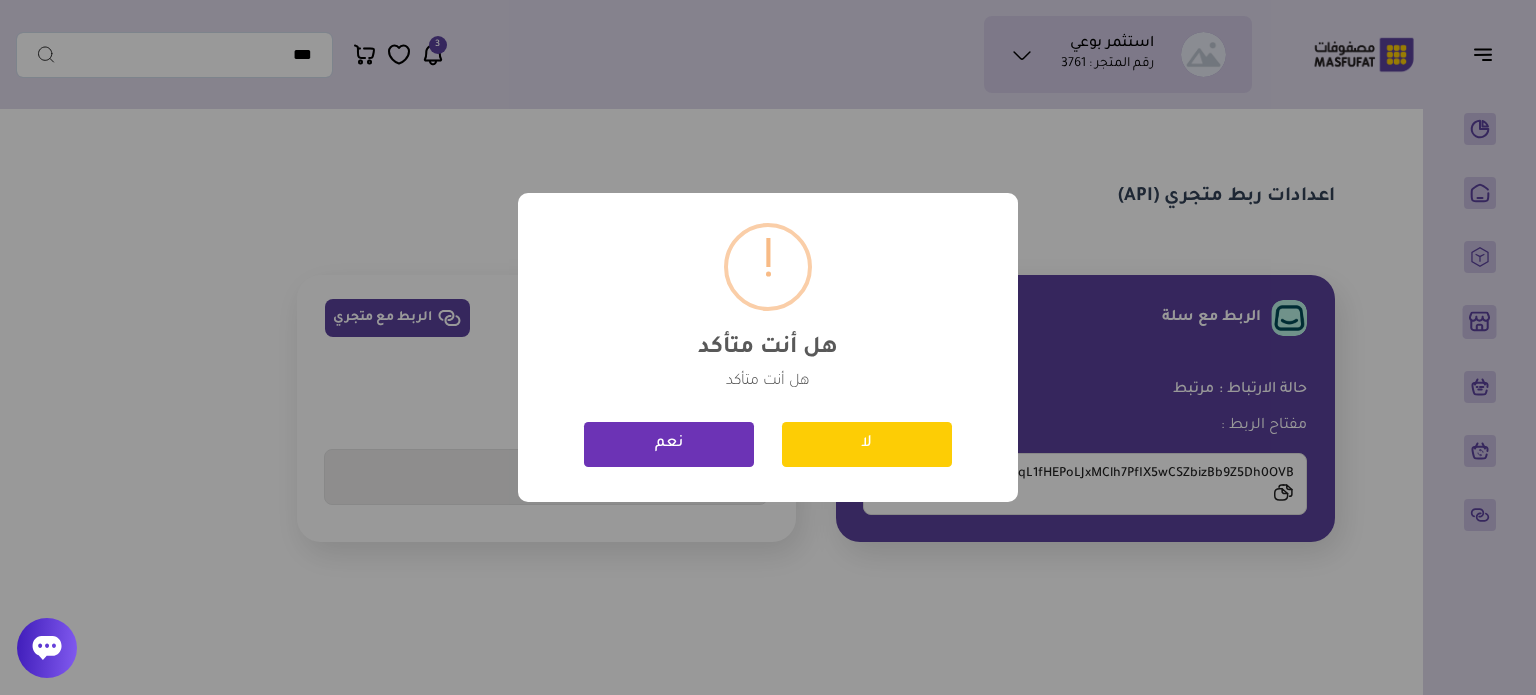 click on "لا" at bounding box center (867, 444) 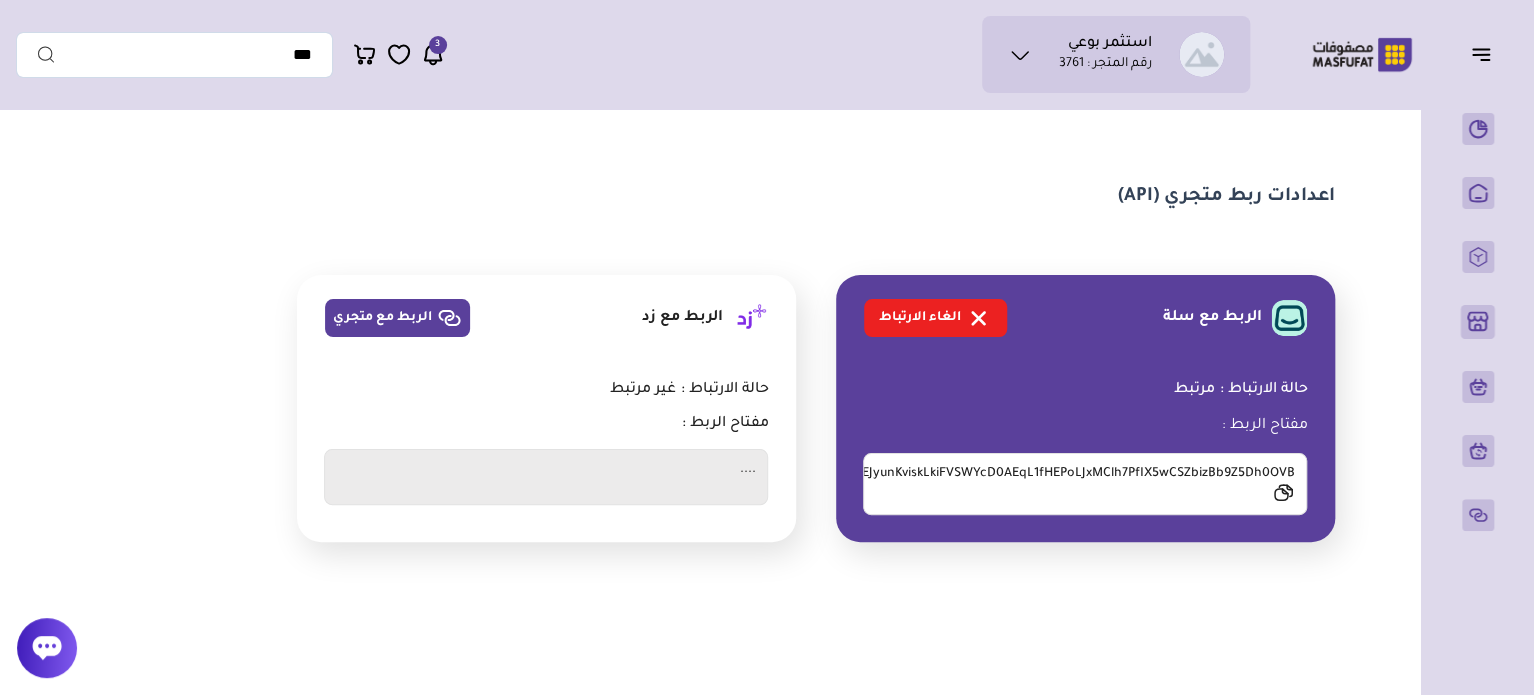 click on "الغاء الارتباط" at bounding box center [935, 318] 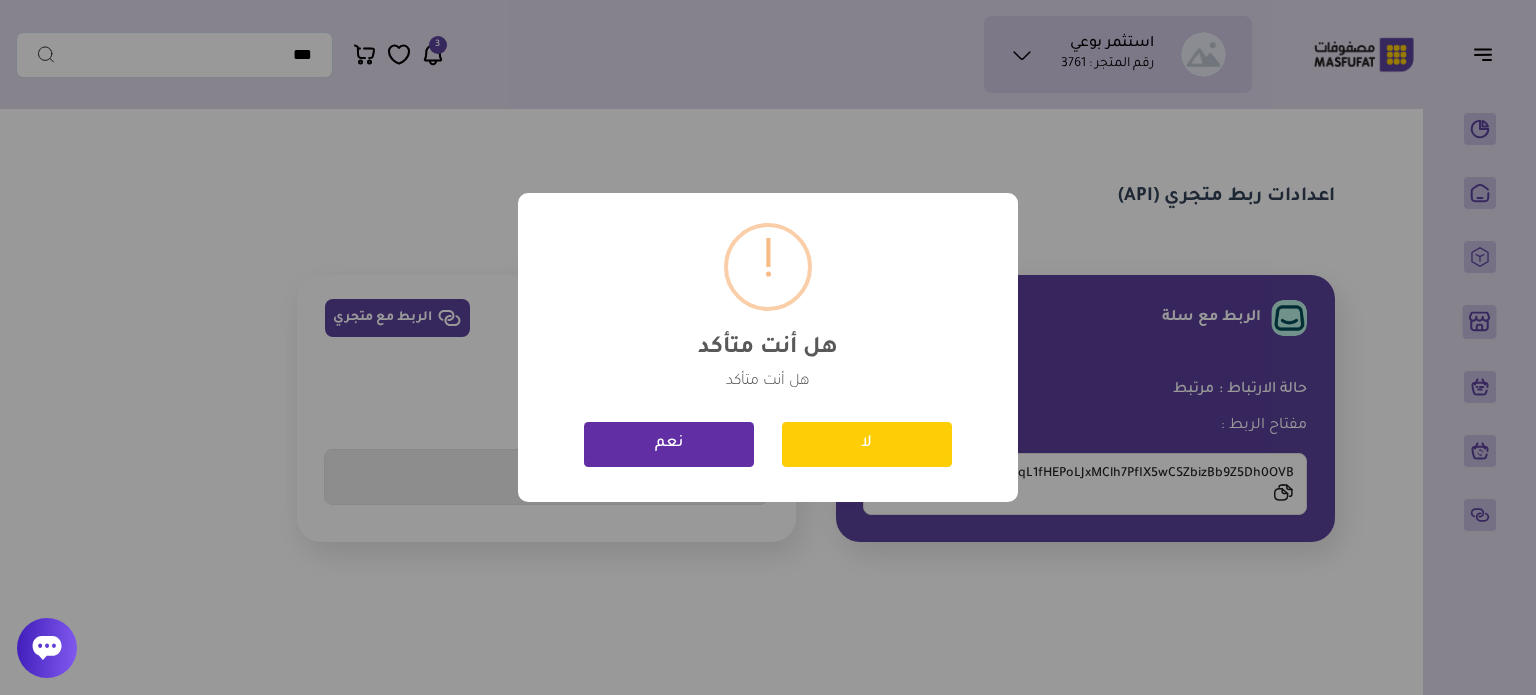 click on "نعم" at bounding box center (669, 444) 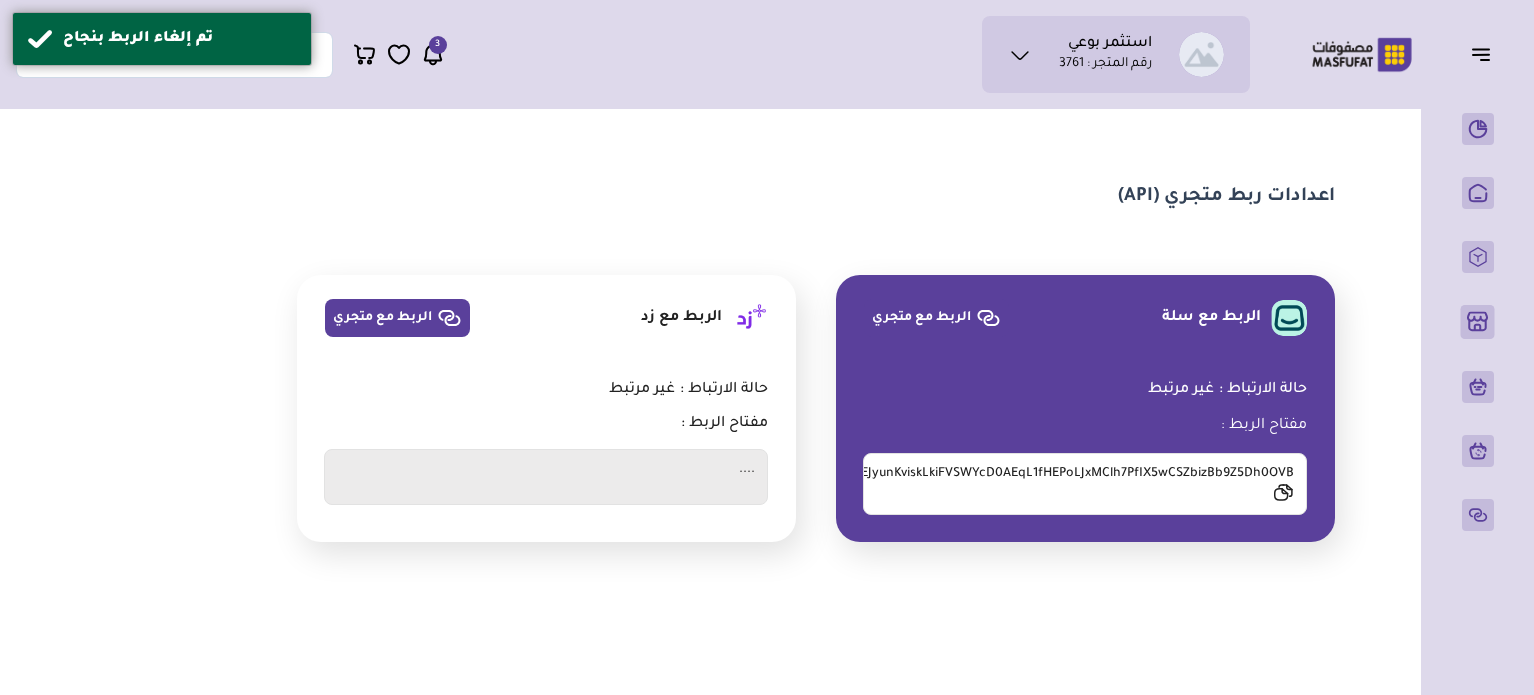 scroll, scrollTop: 0, scrollLeft: 0, axis: both 